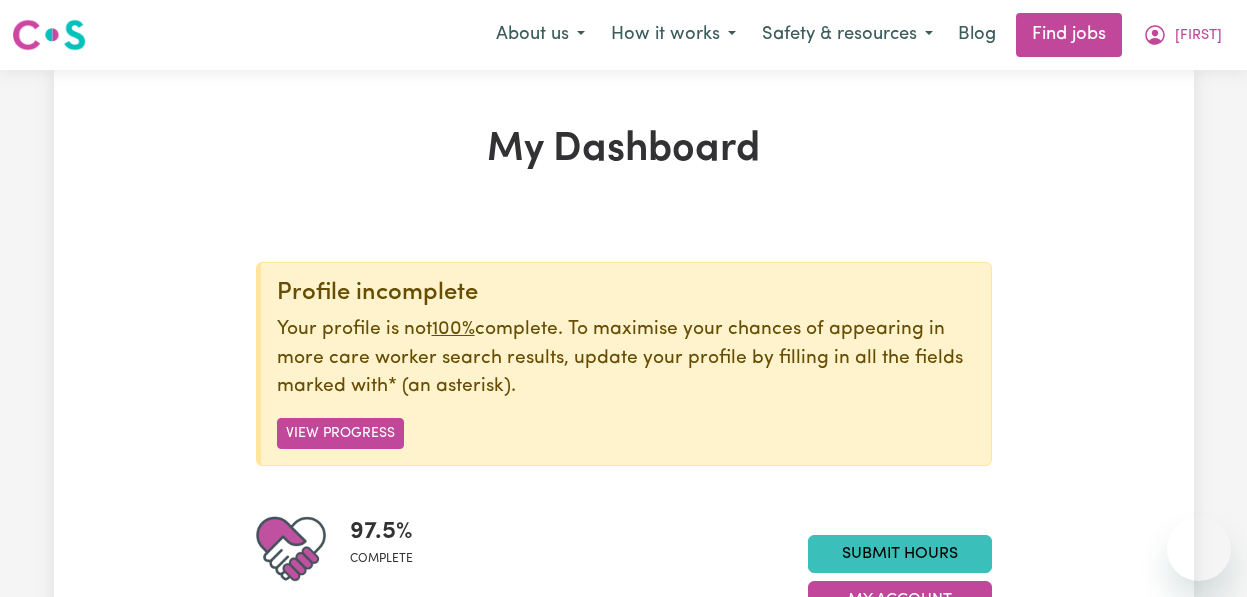 scroll, scrollTop: 0, scrollLeft: 0, axis: both 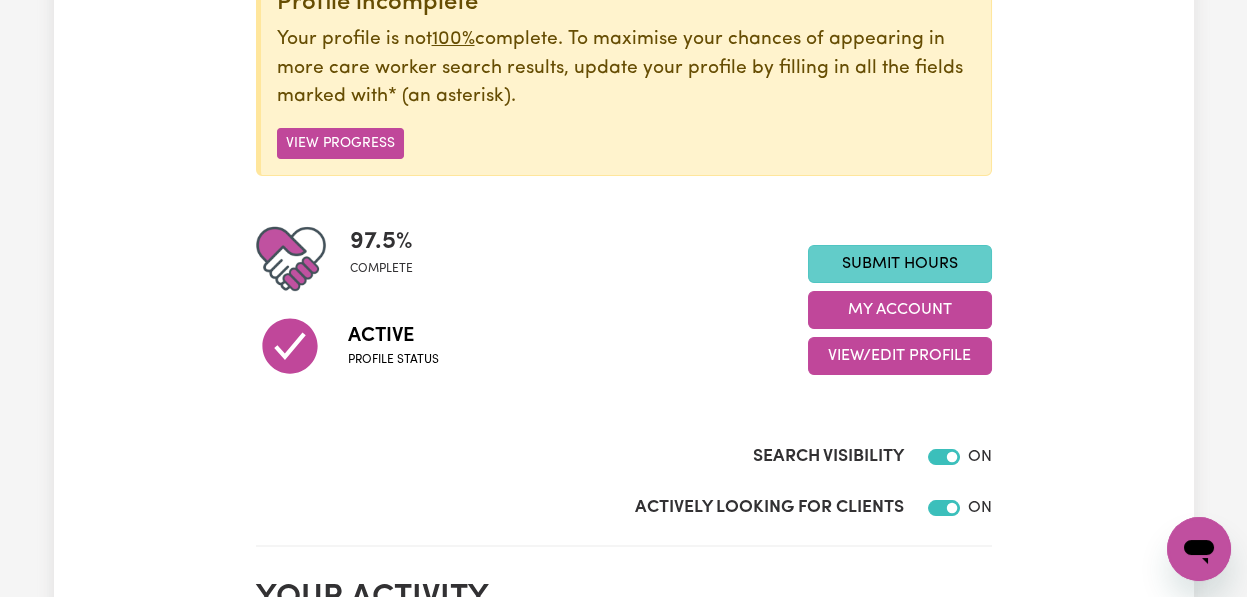 click on "Submit Hours" at bounding box center [900, 264] 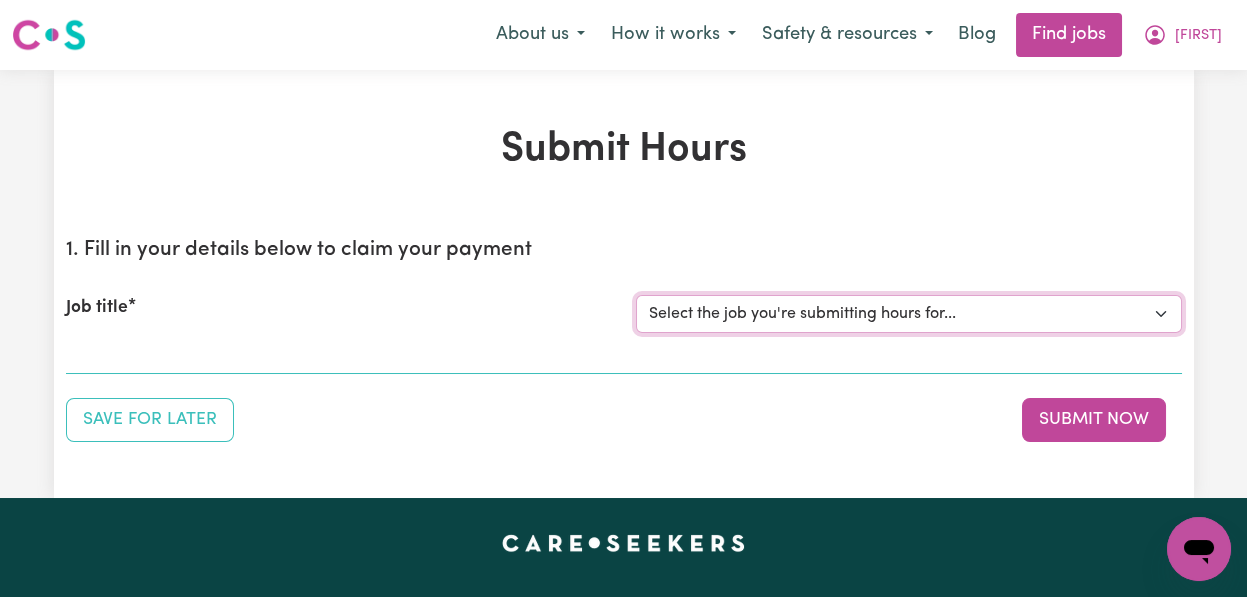 click on "Select the job you're submitting hours for... [[FIRST] [LAST]] Support Worker Needed In [CITY], [STATE]" at bounding box center (909, 314) 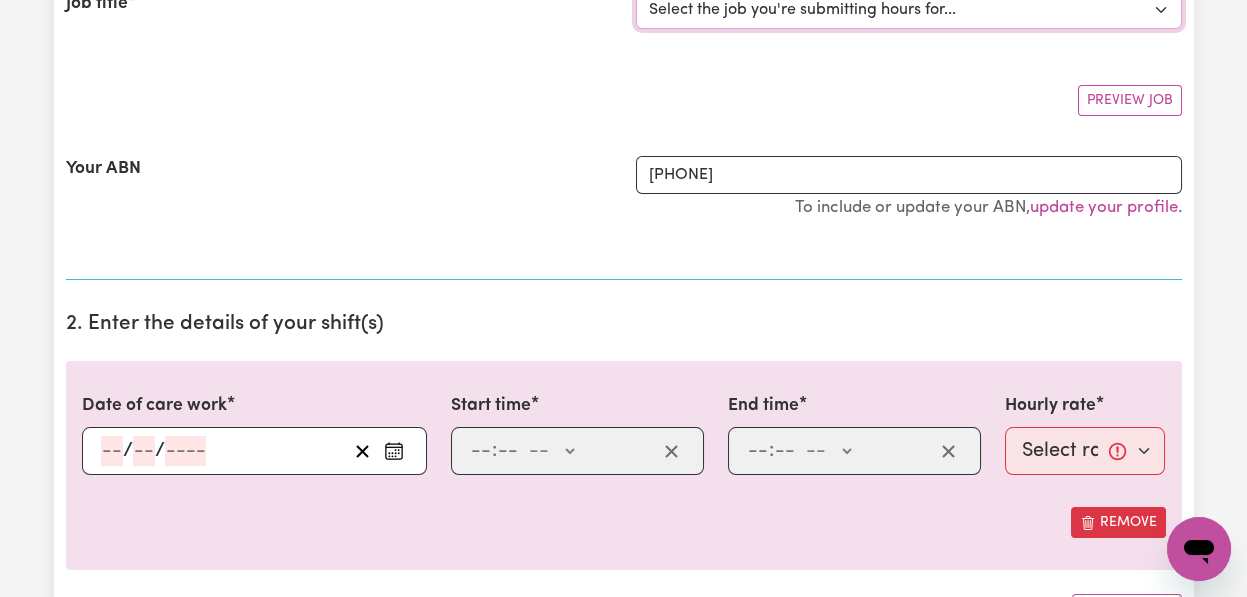 scroll, scrollTop: 306, scrollLeft: 0, axis: vertical 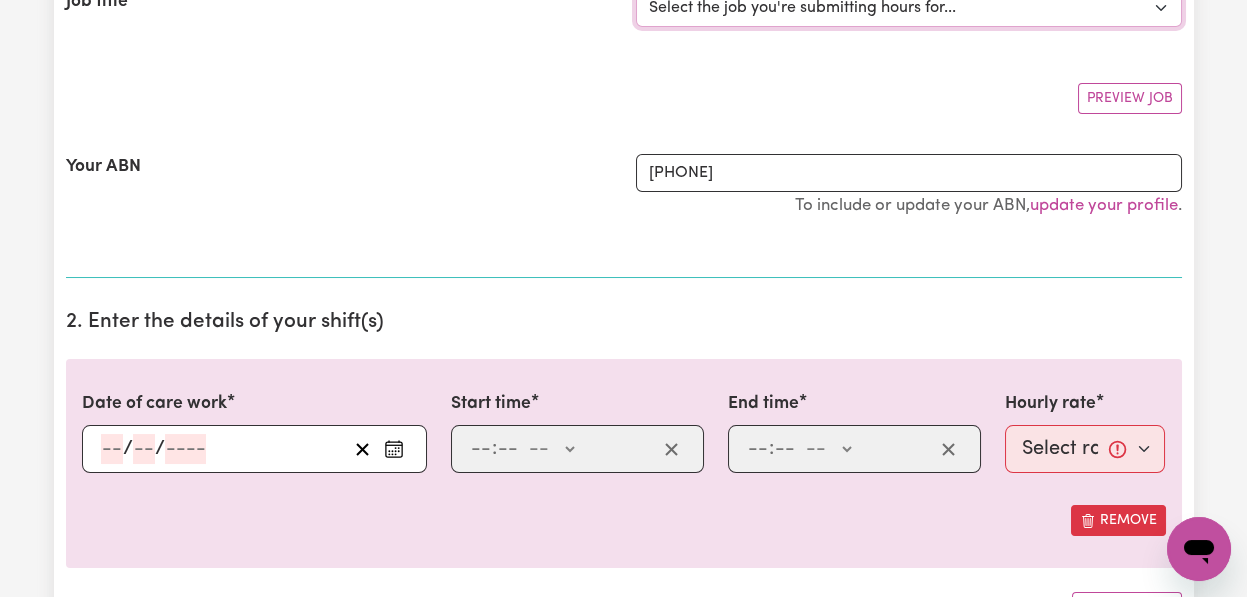 click 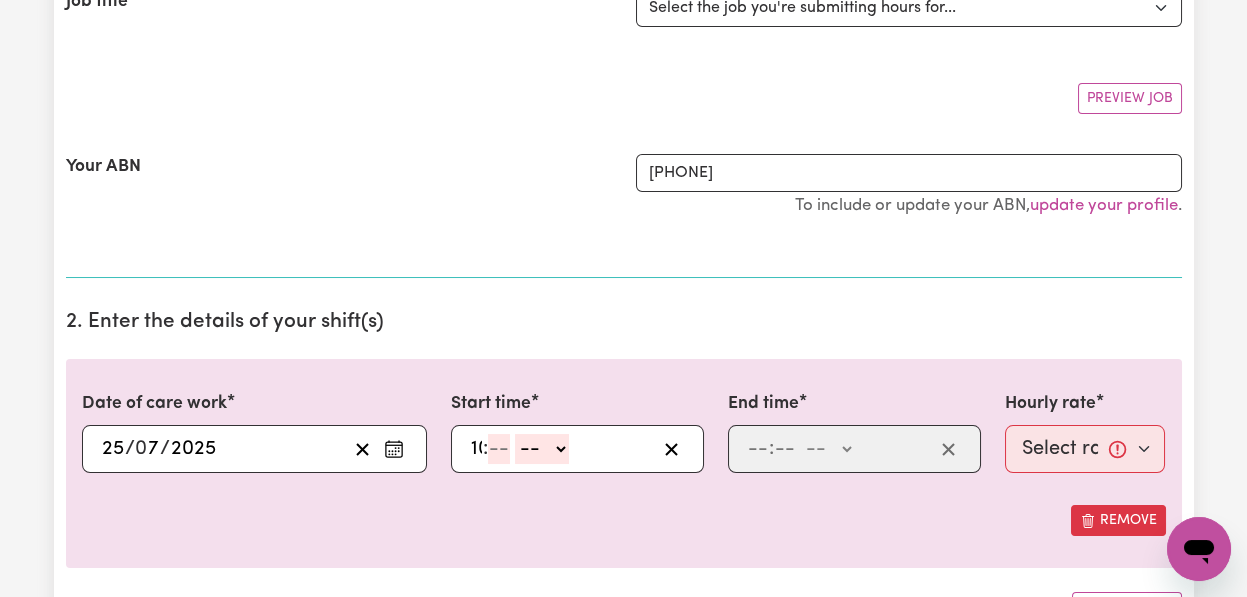 type on "10" 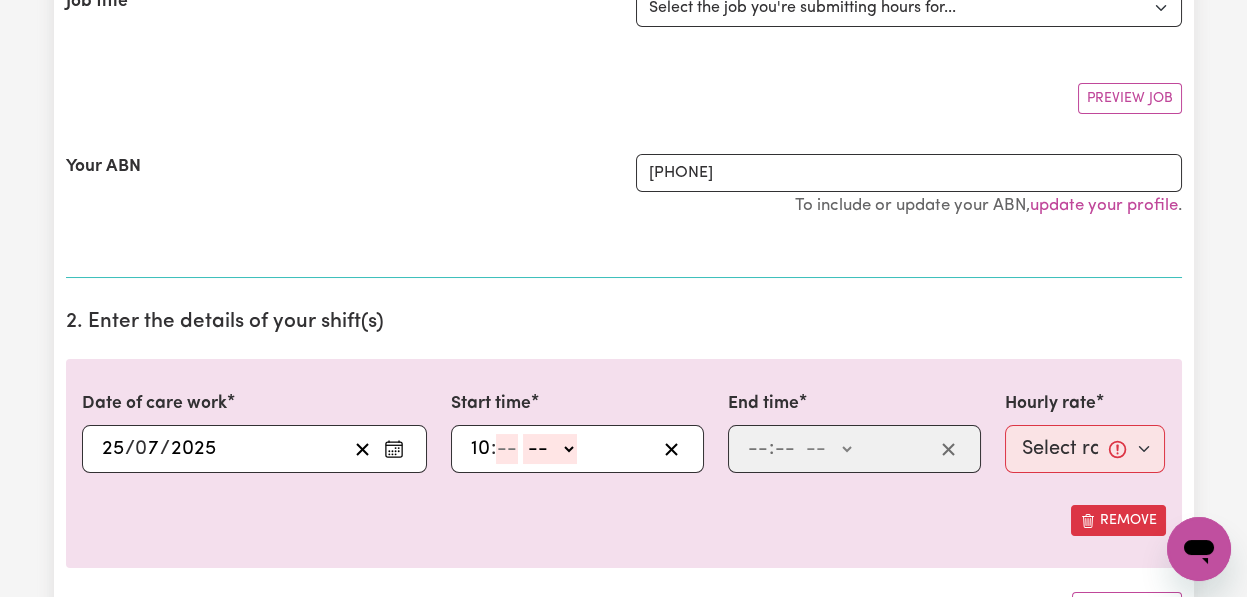 type on "0" 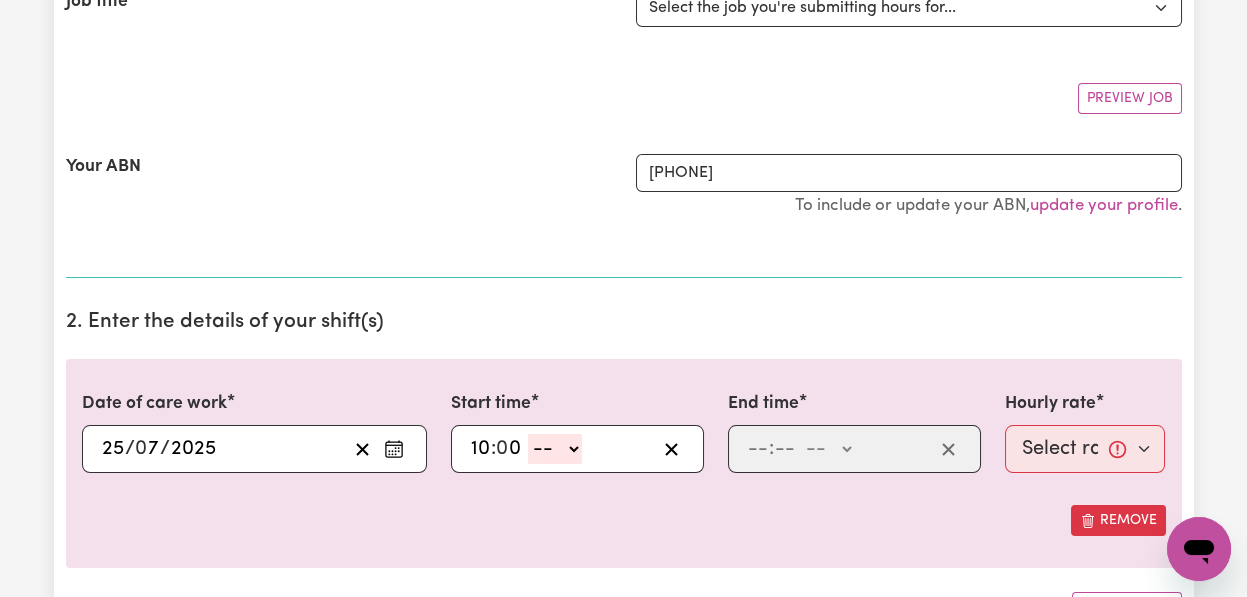 type 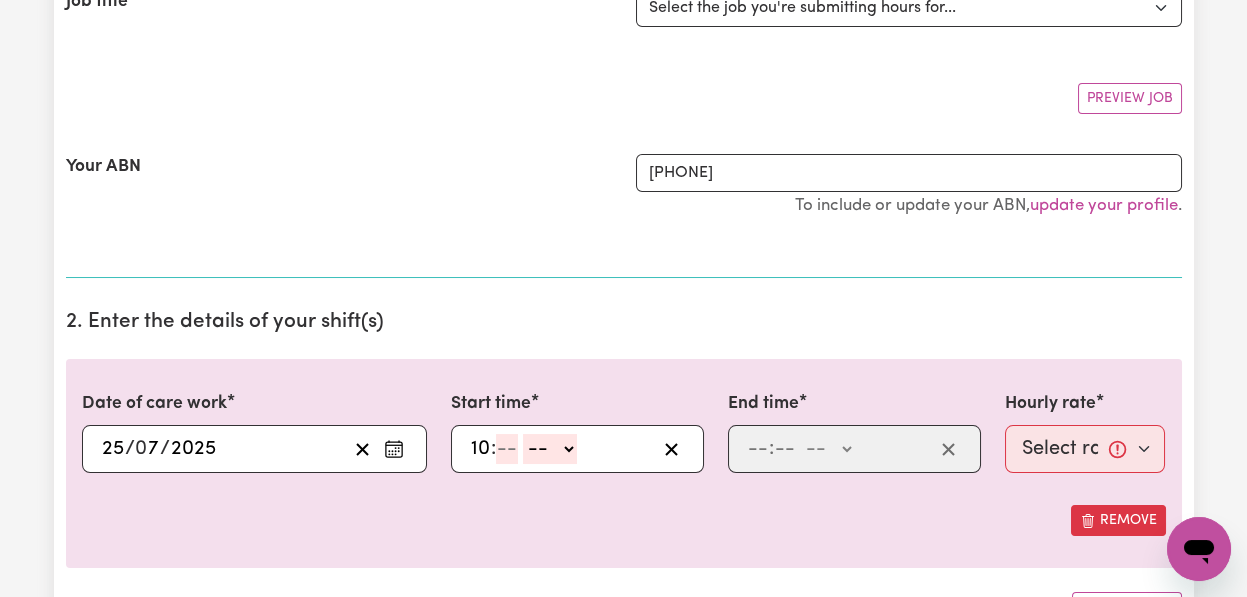 click on "10" 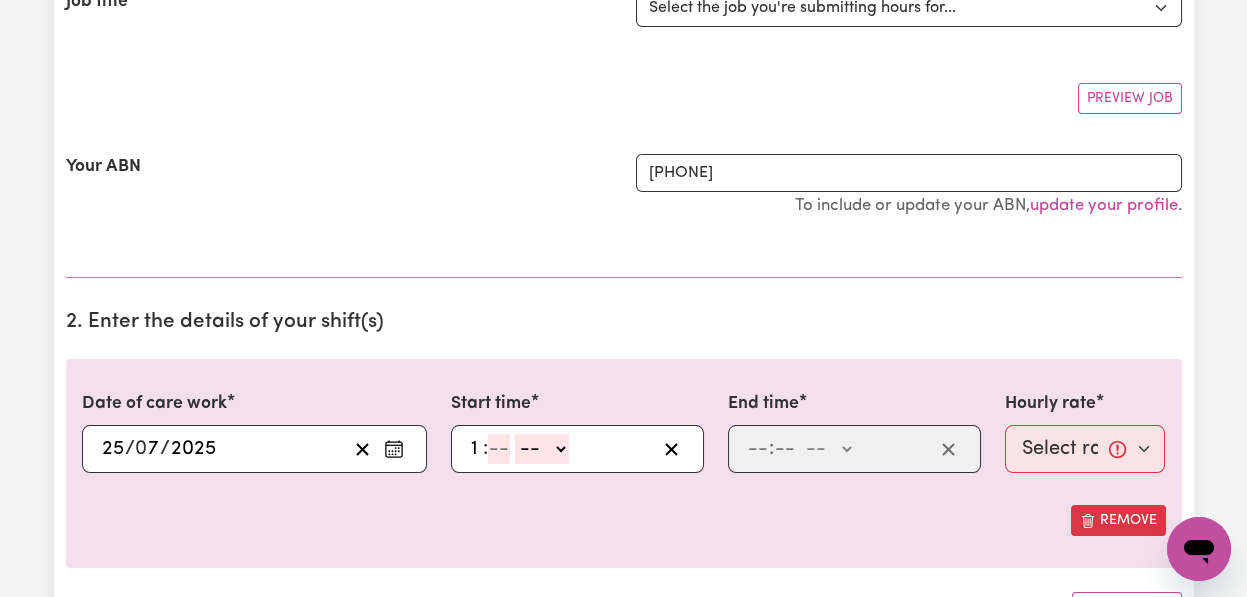 type on "1" 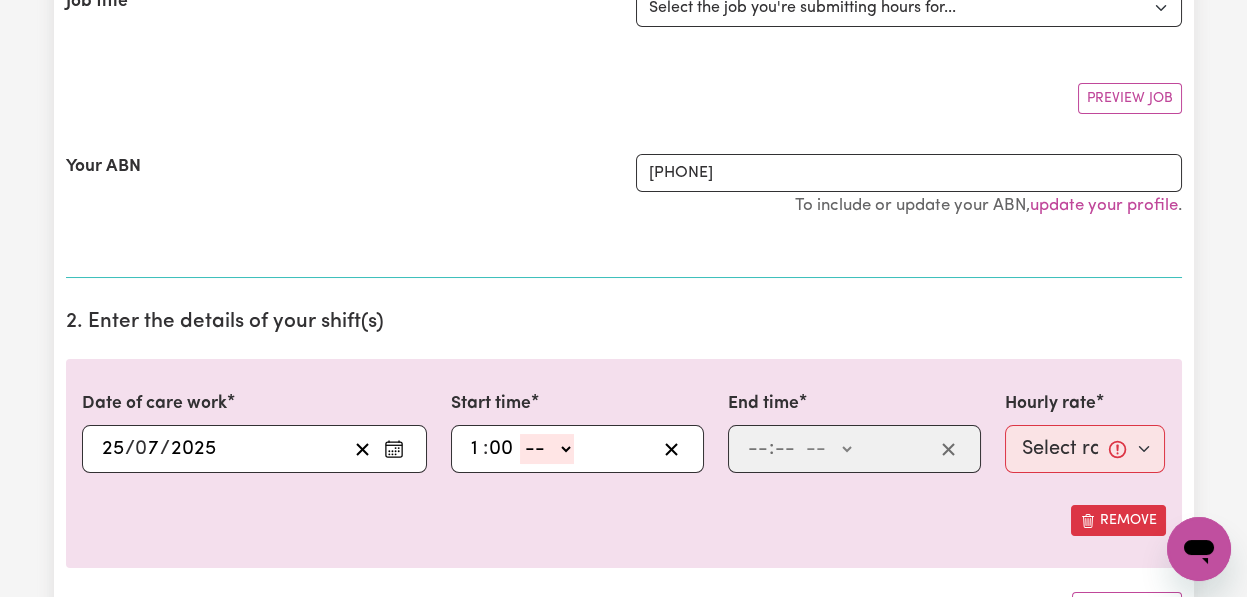 type on "00" 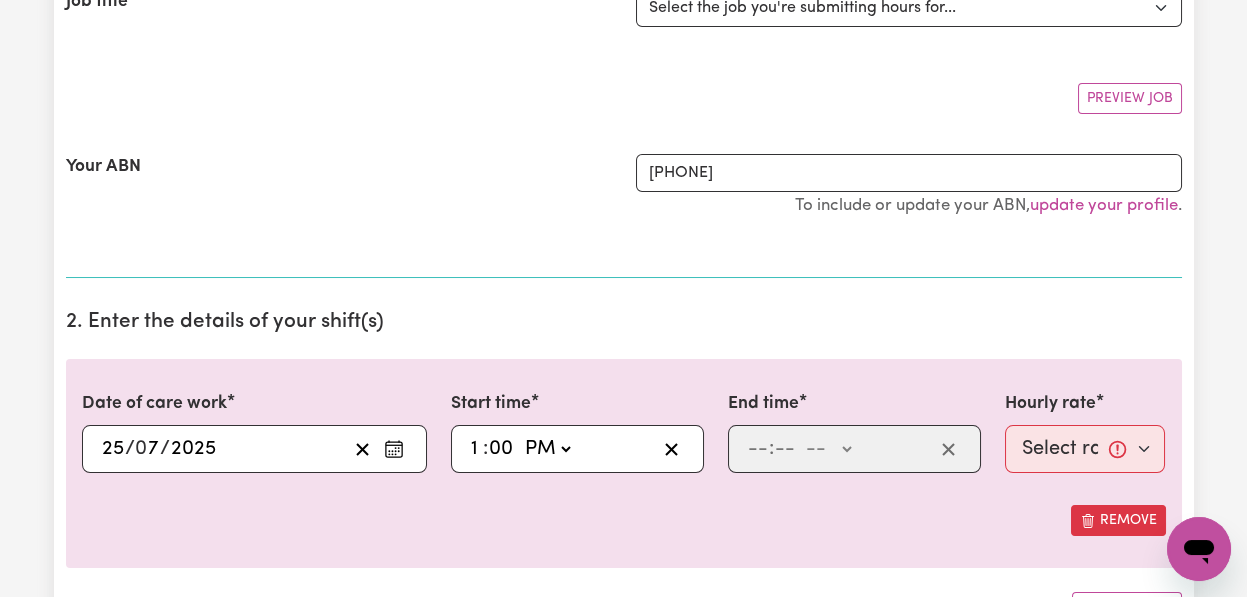 click on "-- AM PM" 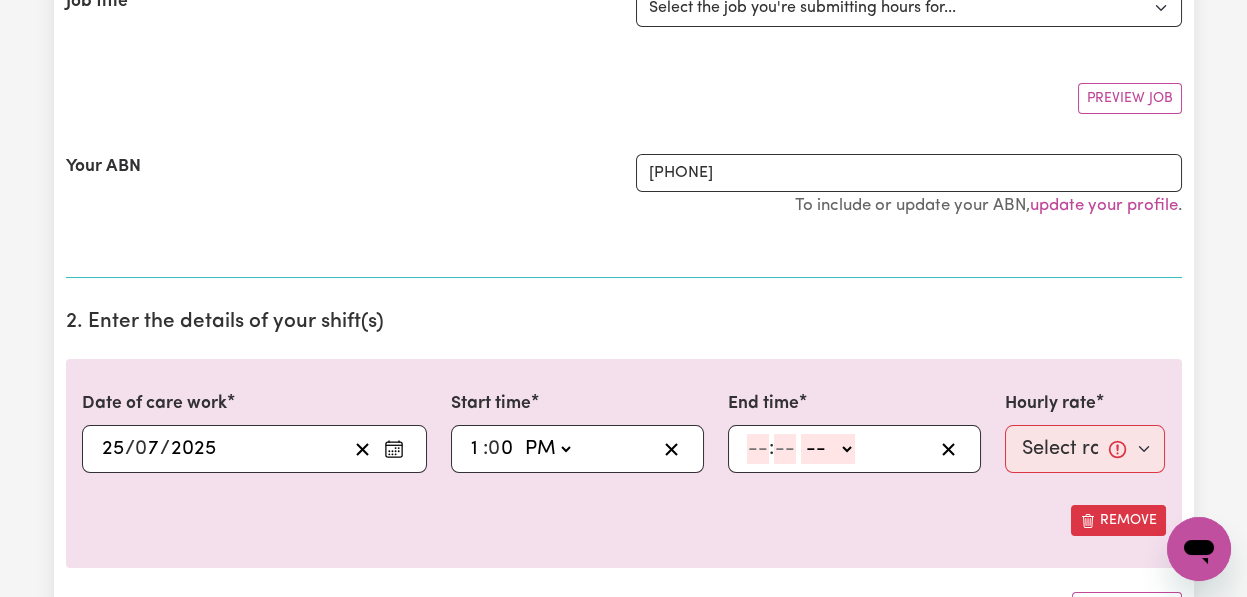 click 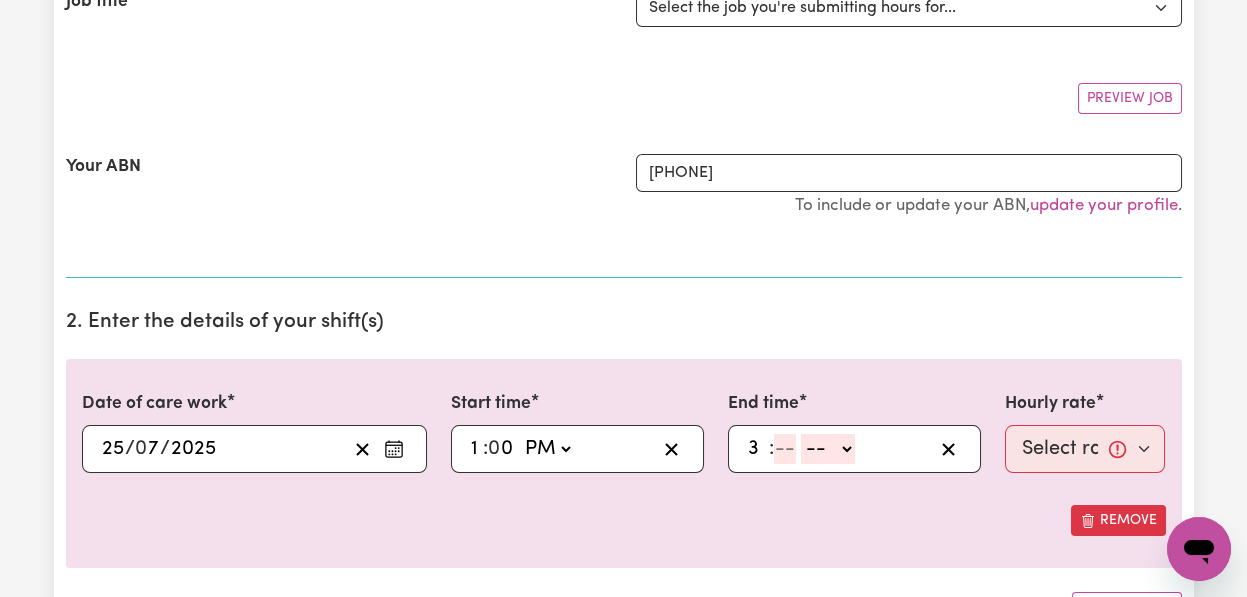 type on "3" 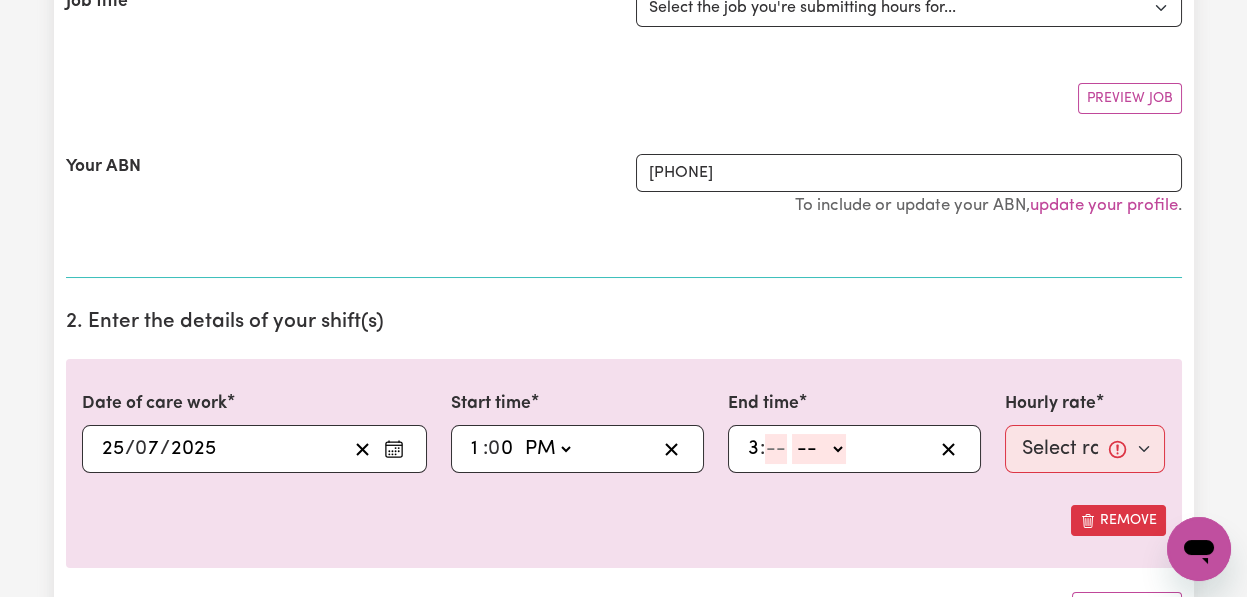 click 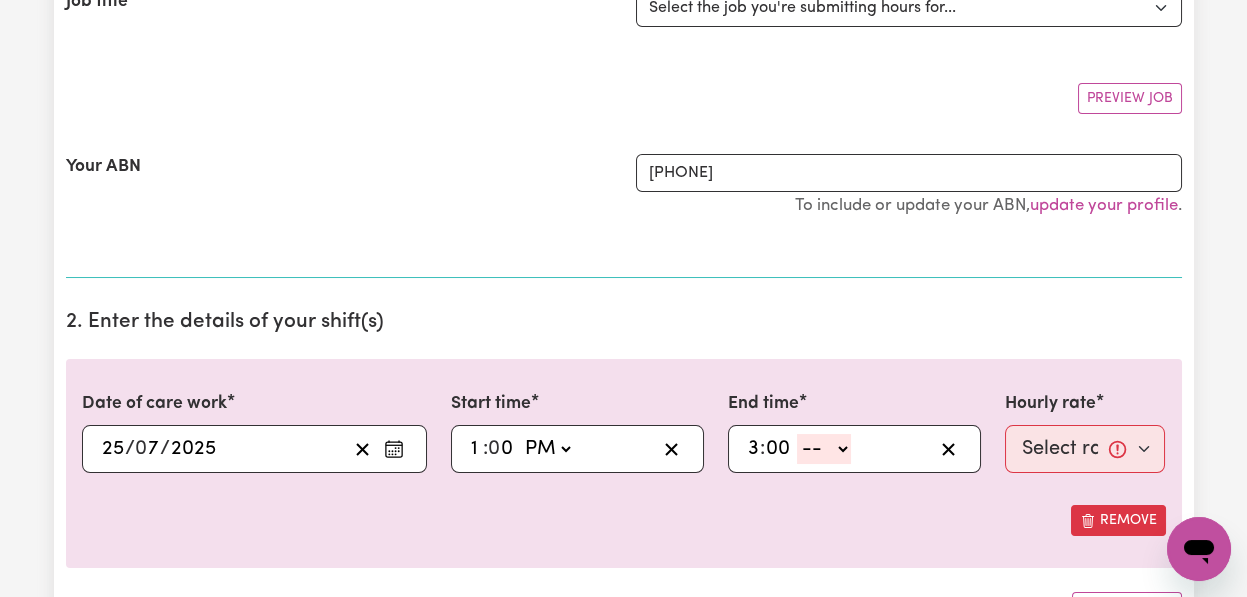 type on "00" 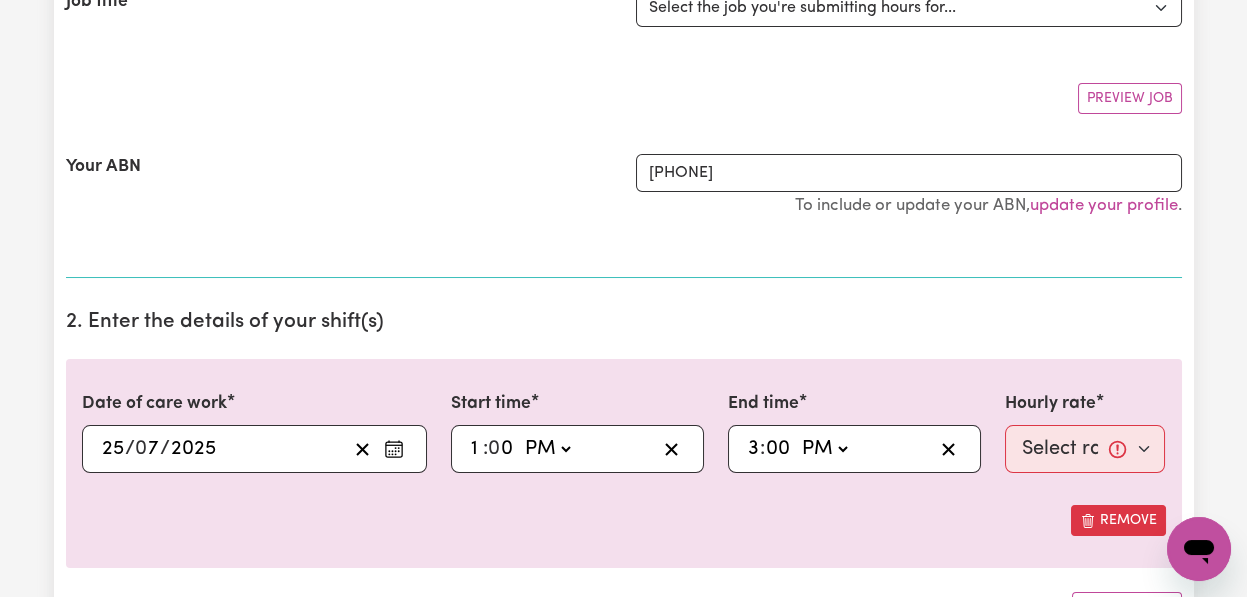click on "-- AM PM" 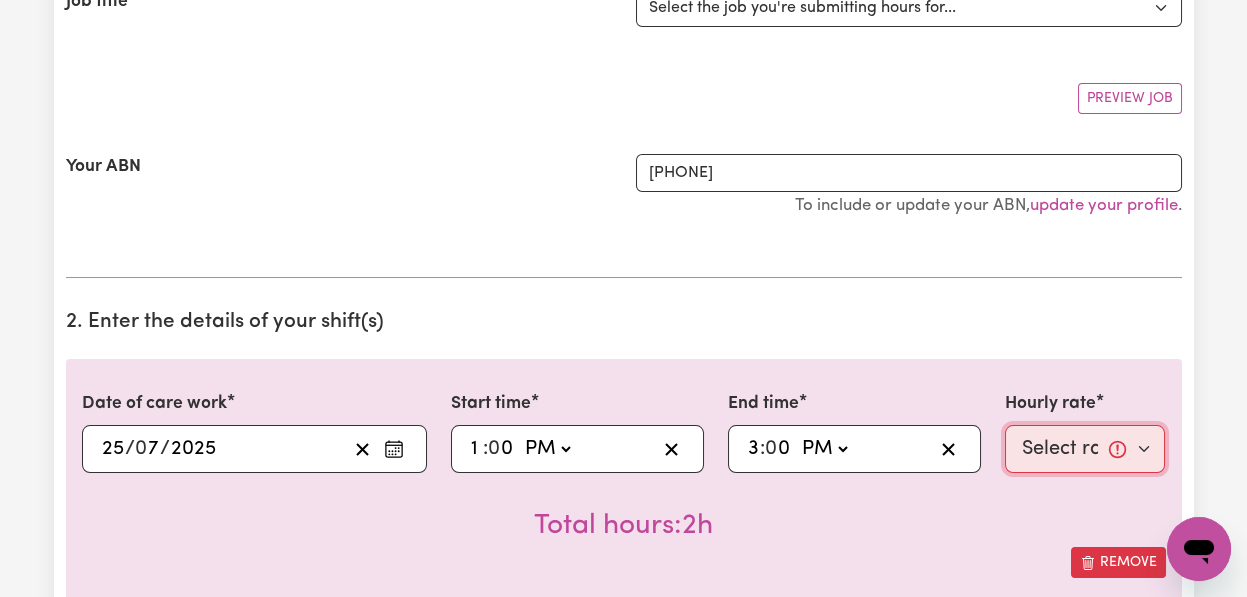 click on "Select rate... $66.88 ([DATE]) $94.12 ([DATE]) $94.12 ([DATE]) $94.12 ([DATE])" at bounding box center (1085, 449) 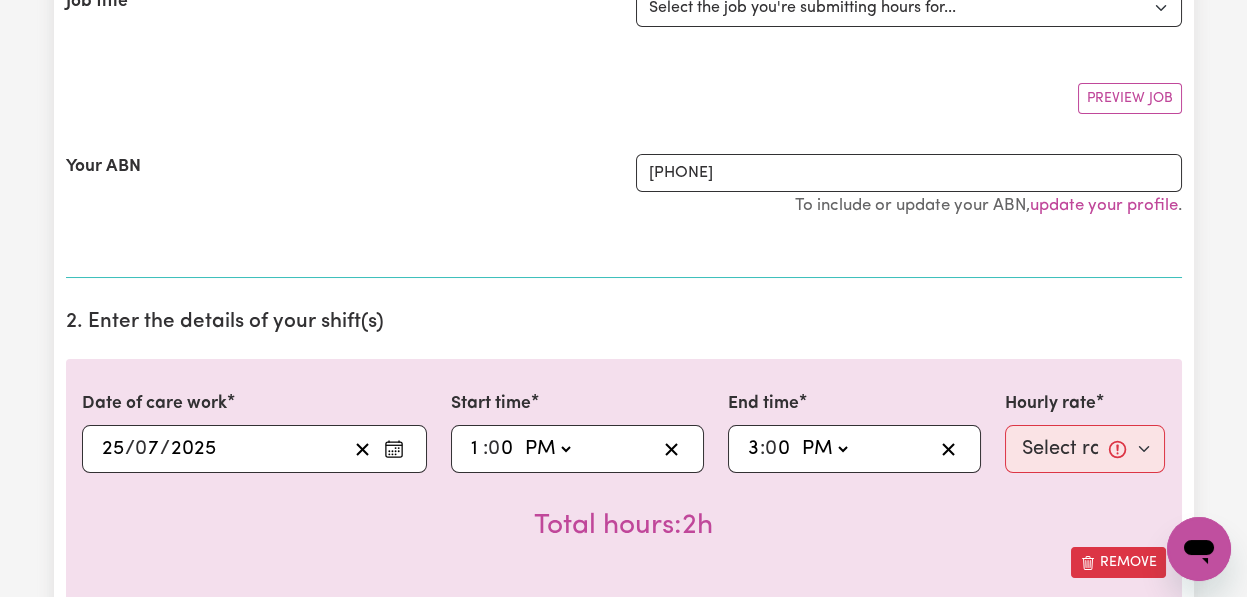 click on "0" 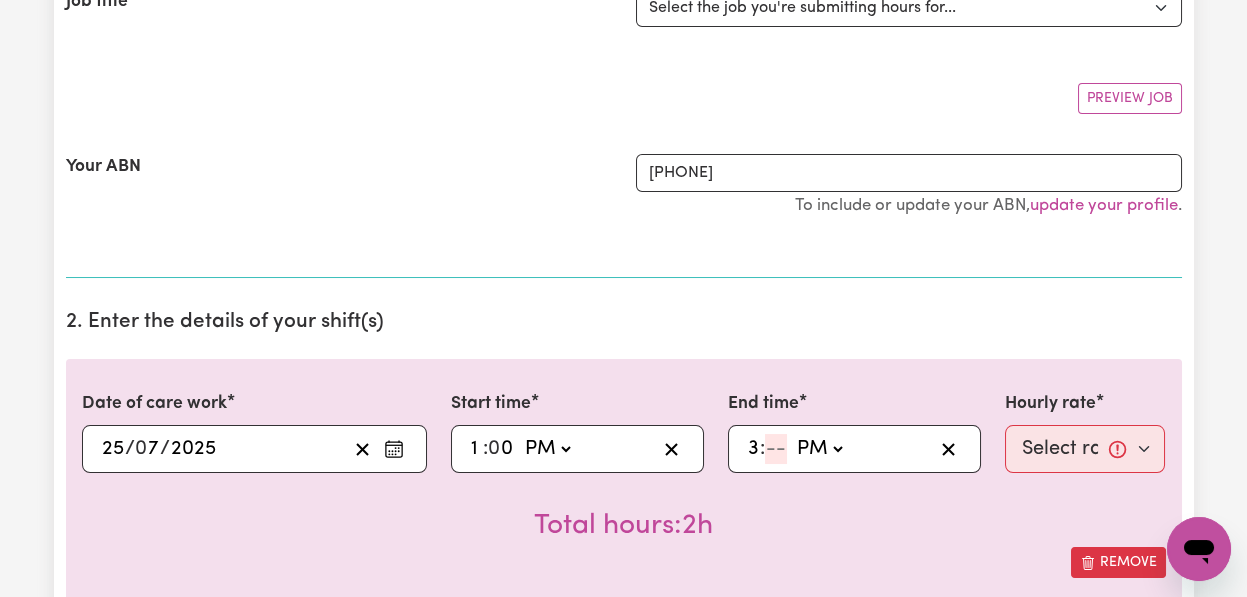 type on "[TIME]" 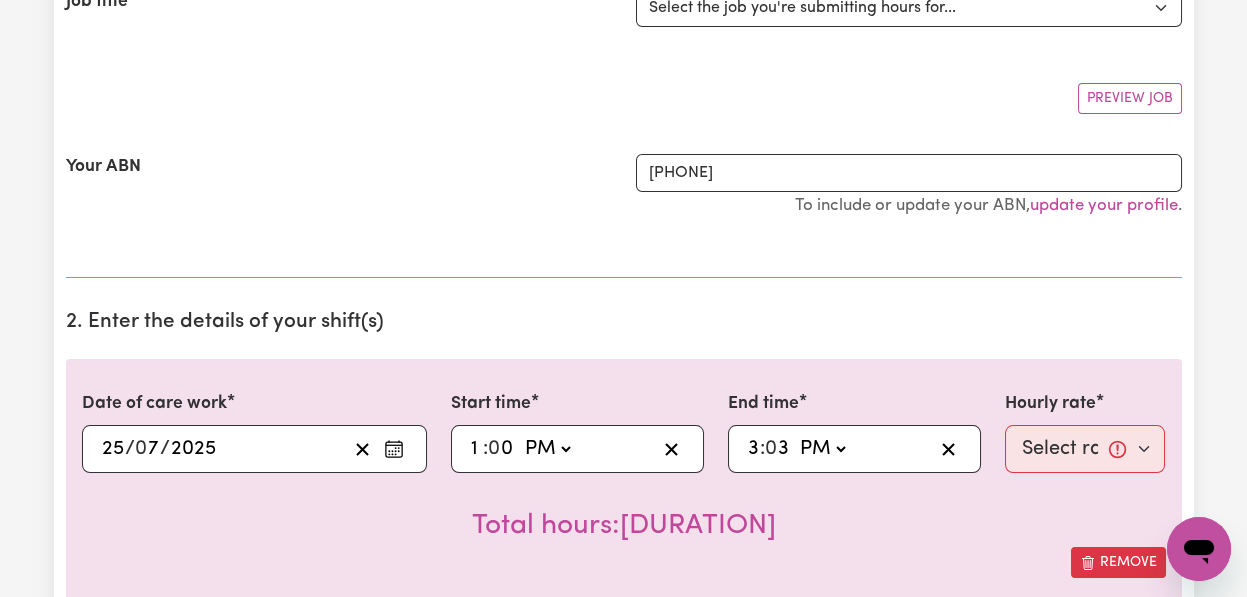type on "15:30" 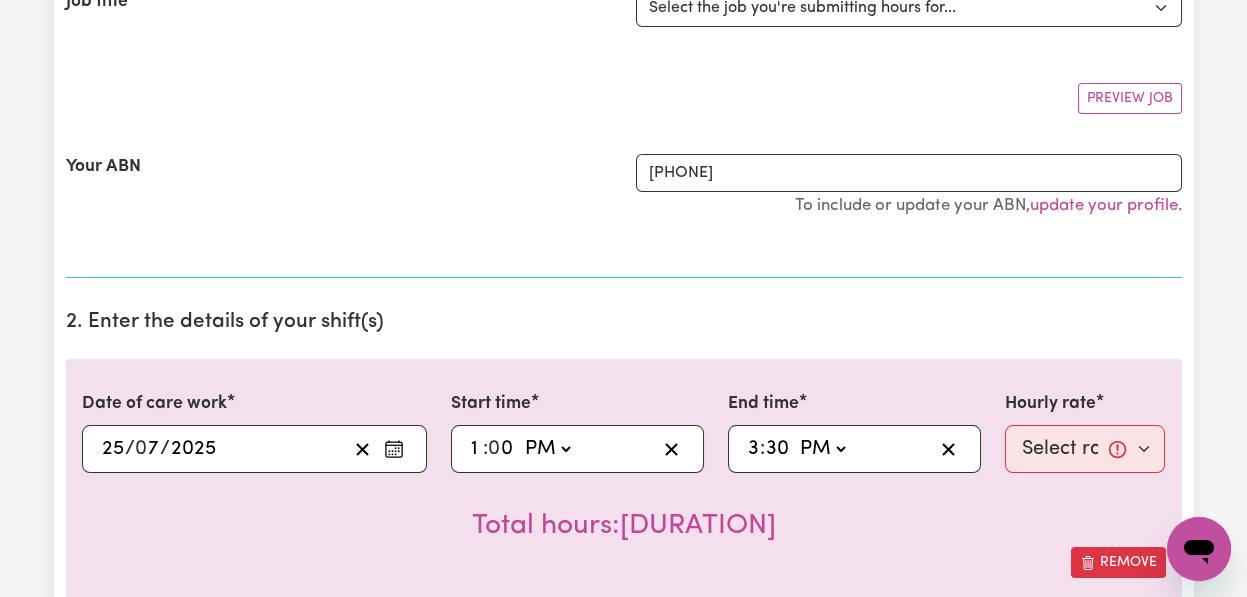 type on "30" 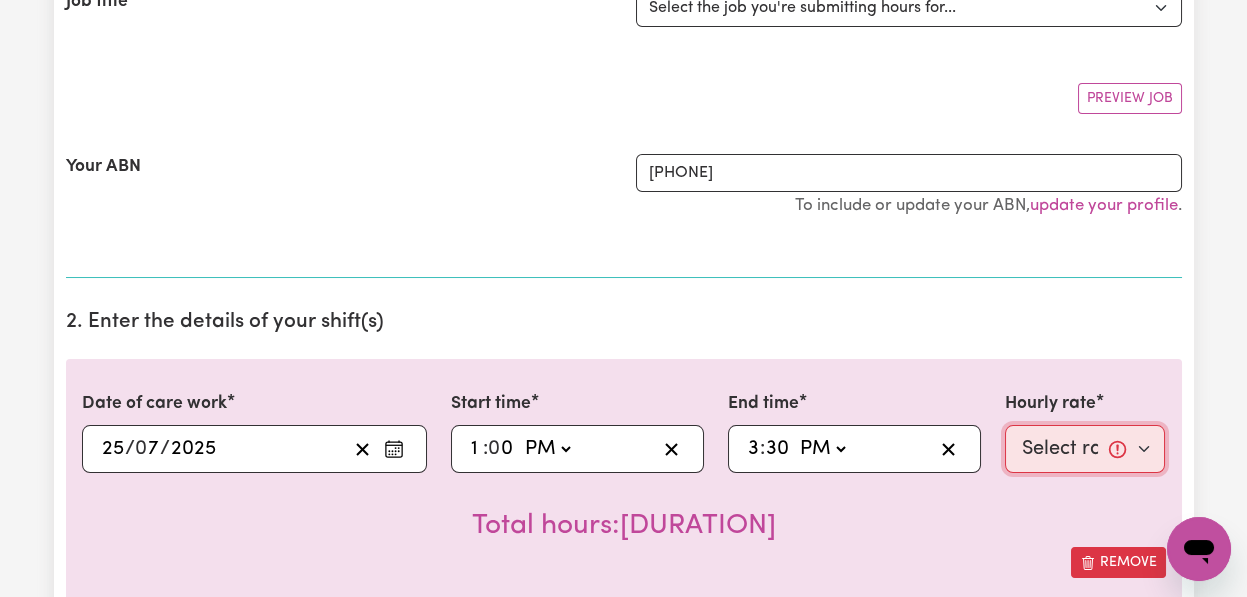 click on "Select rate... $66.88 ([DATE]) $94.12 ([DATE]) $94.12 ([DATE]) $94.12 ([DATE])" at bounding box center [1085, 449] 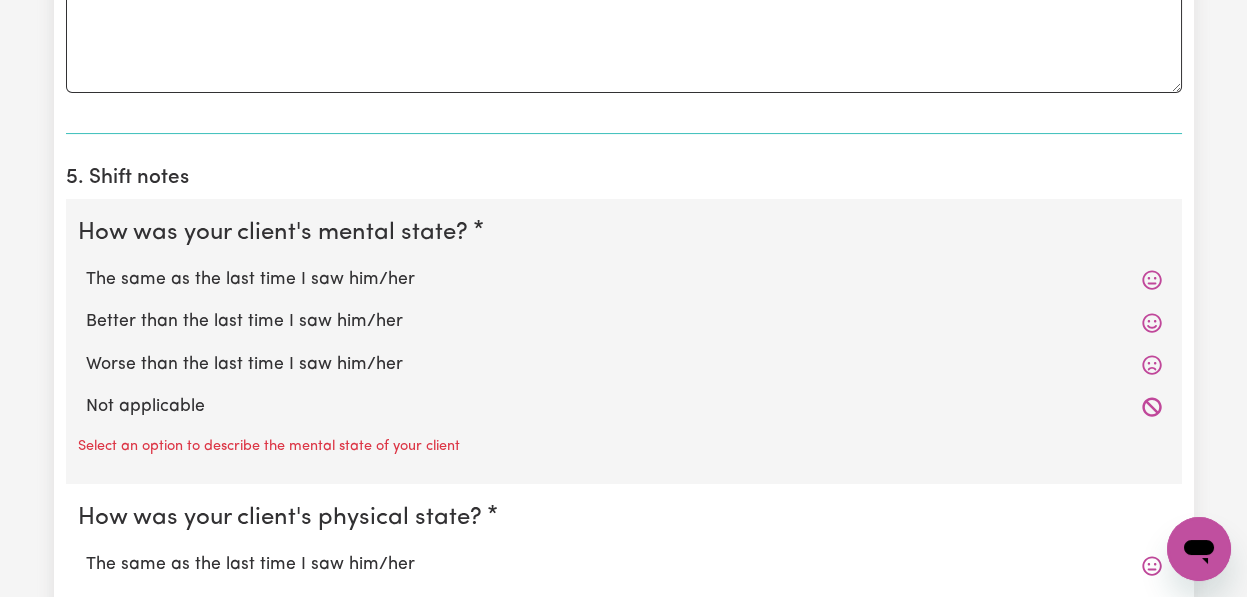 scroll, scrollTop: 1348, scrollLeft: 0, axis: vertical 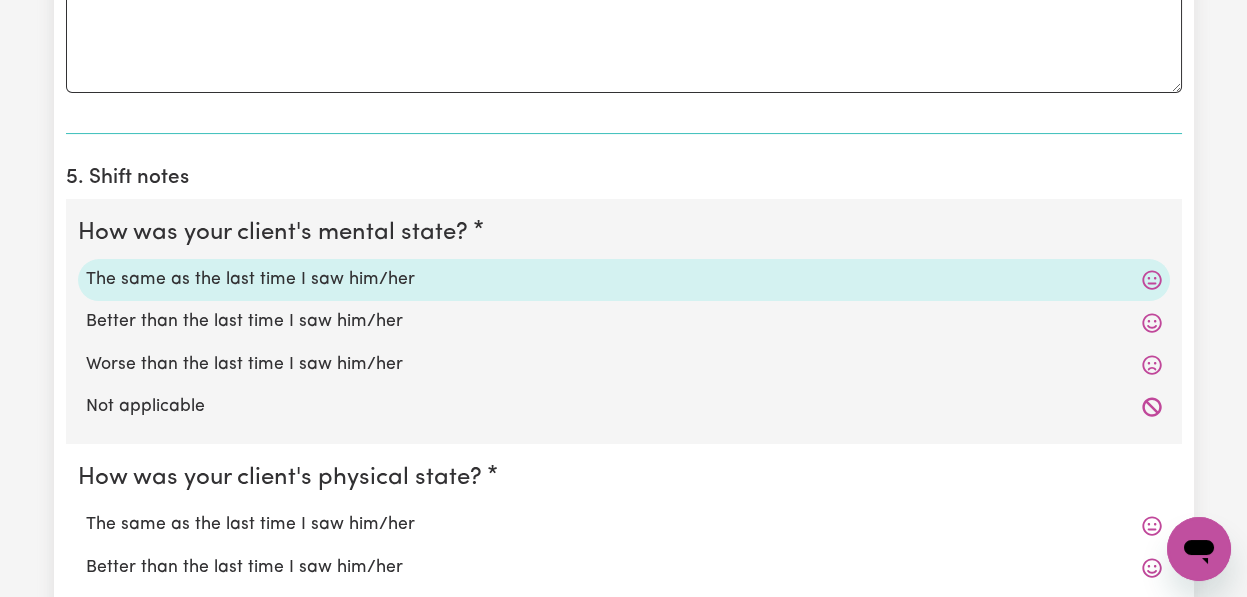 click on "Better than the last time I saw him/her" at bounding box center (624, 322) 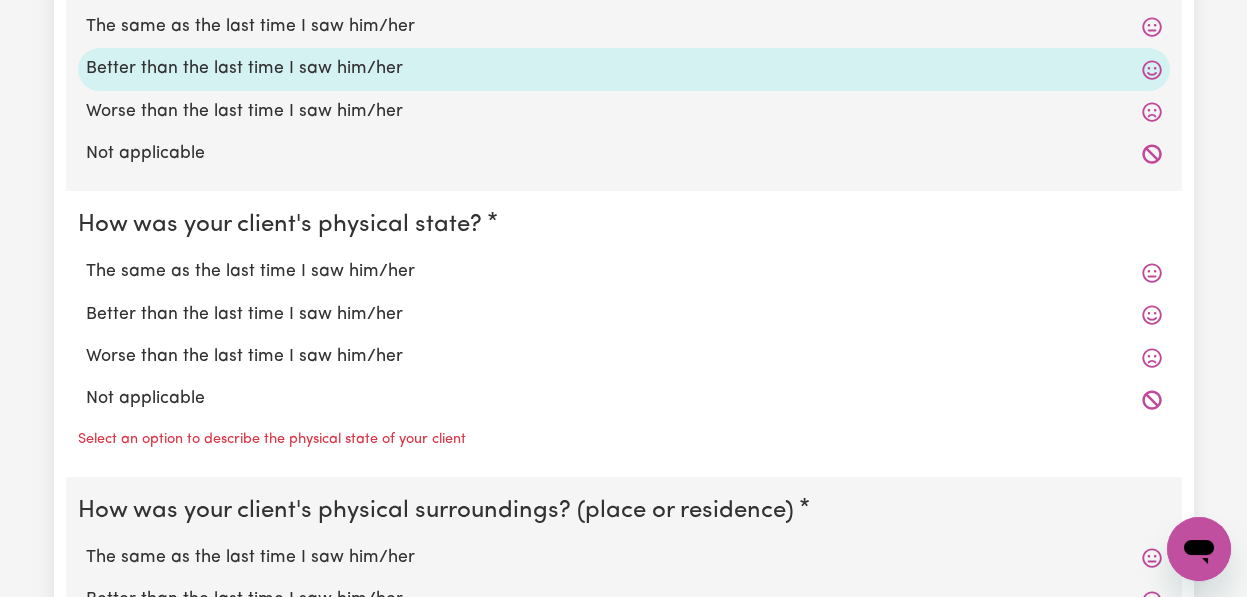 scroll, scrollTop: 1601, scrollLeft: 0, axis: vertical 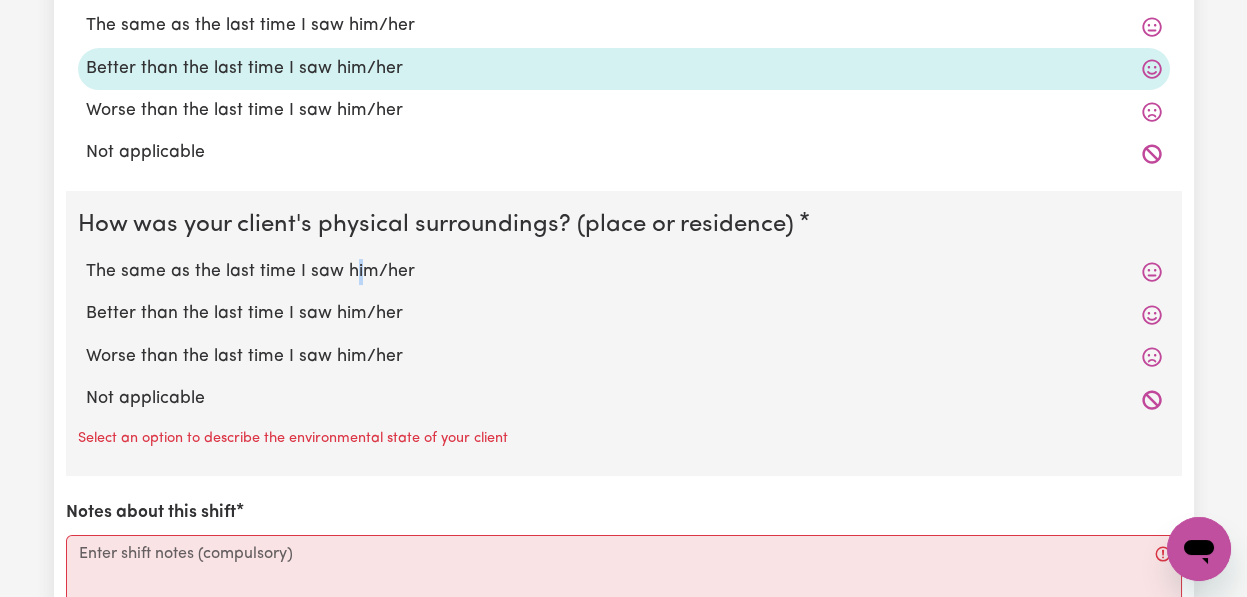 click on "The same as the last time I saw him/her" at bounding box center (624, 272) 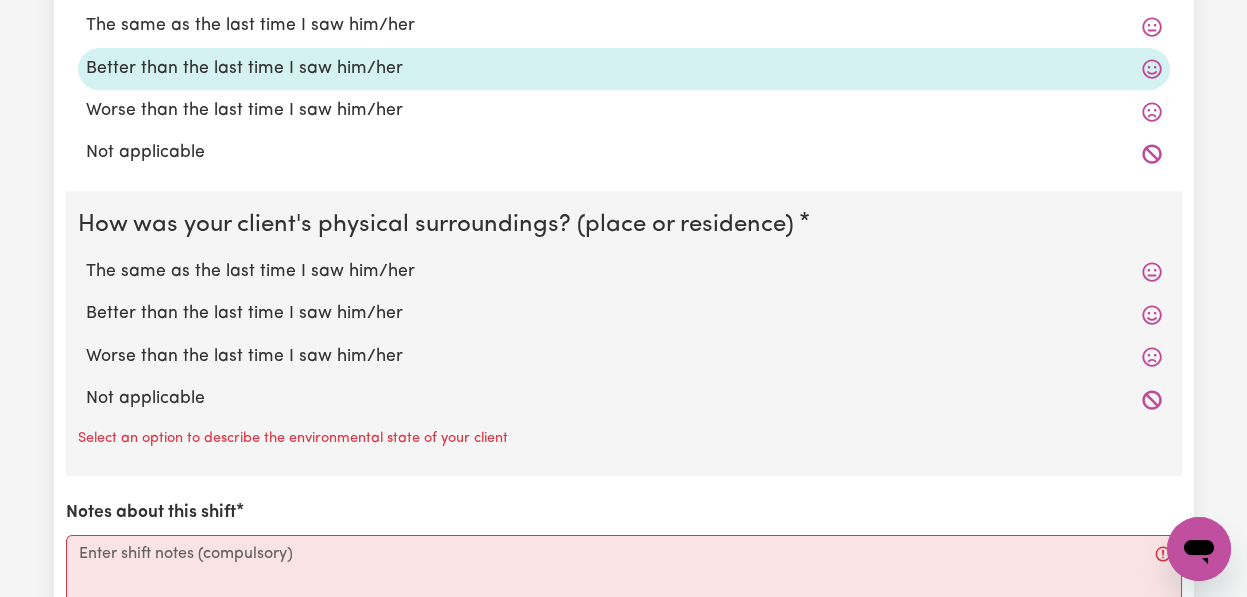 drag, startPoint x: 351, startPoint y: 265, endPoint x: 430, endPoint y: 267, distance: 79.025314 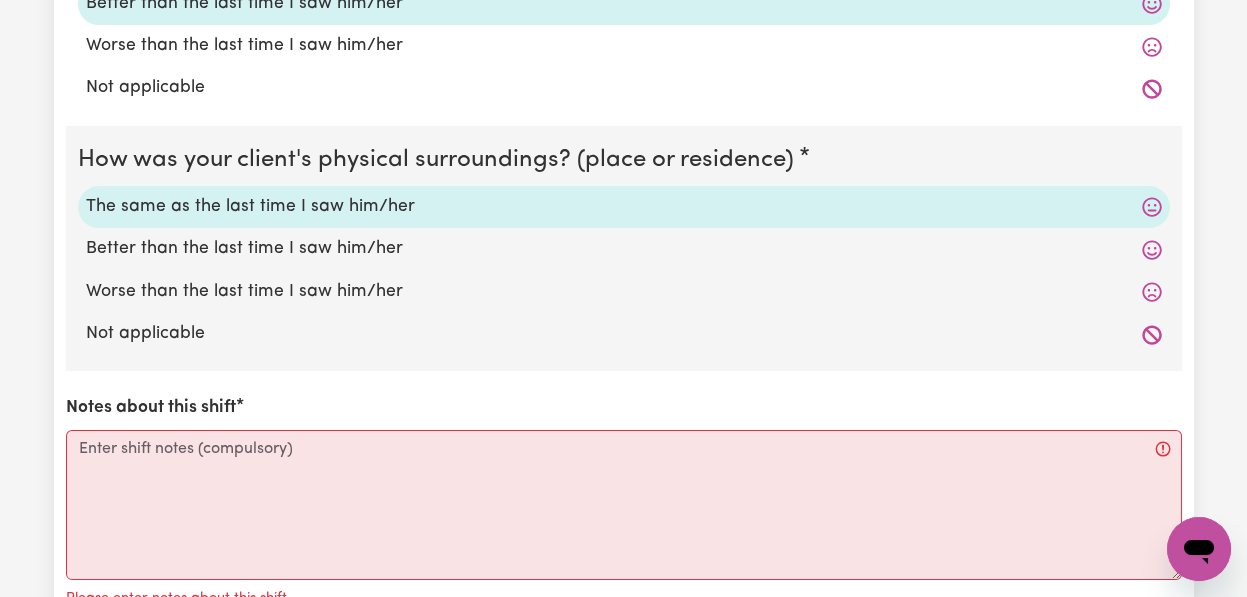 scroll, scrollTop: 1925, scrollLeft: 0, axis: vertical 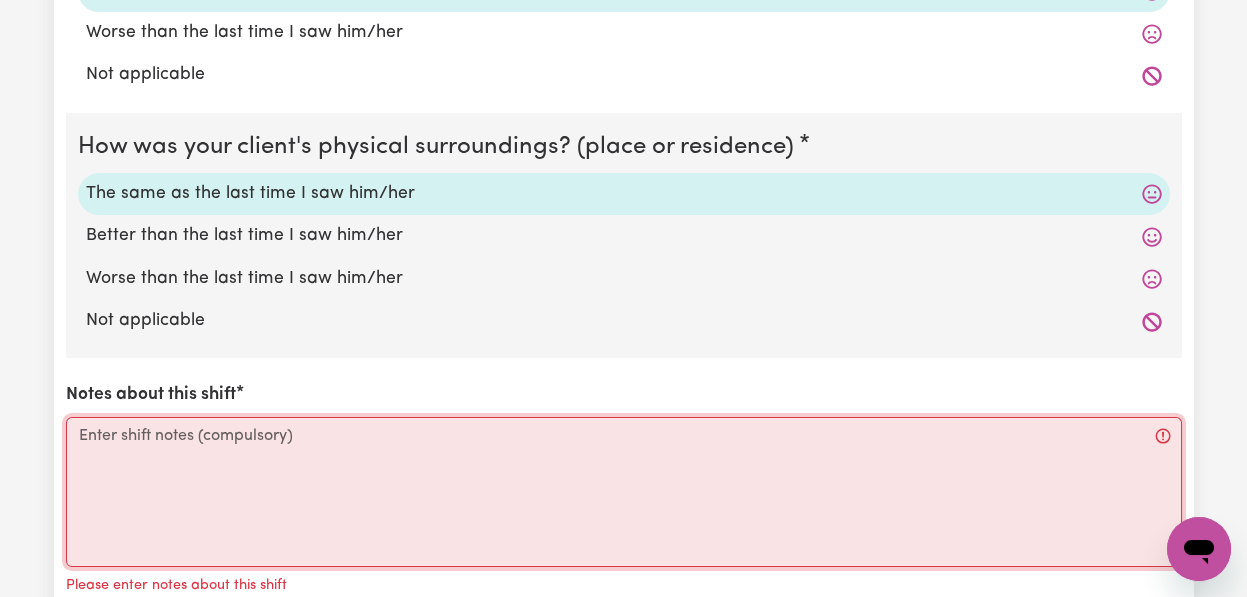 click on "Notes about this shift" at bounding box center [624, 492] 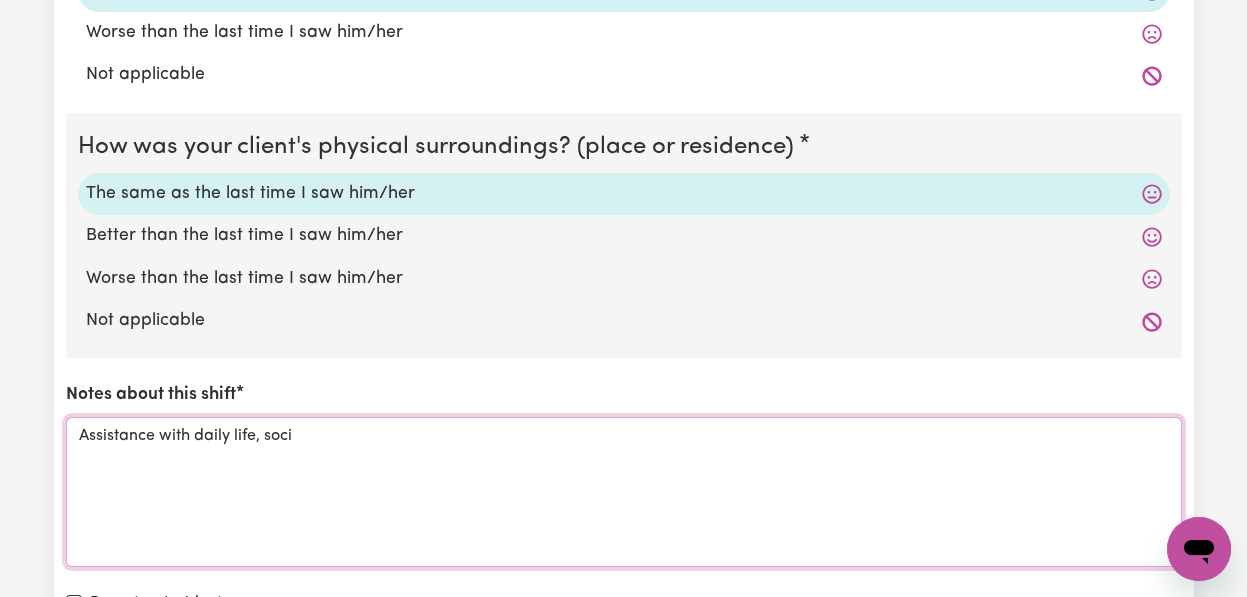 click on "Assistance with daily life, soci" at bounding box center (624, 492) 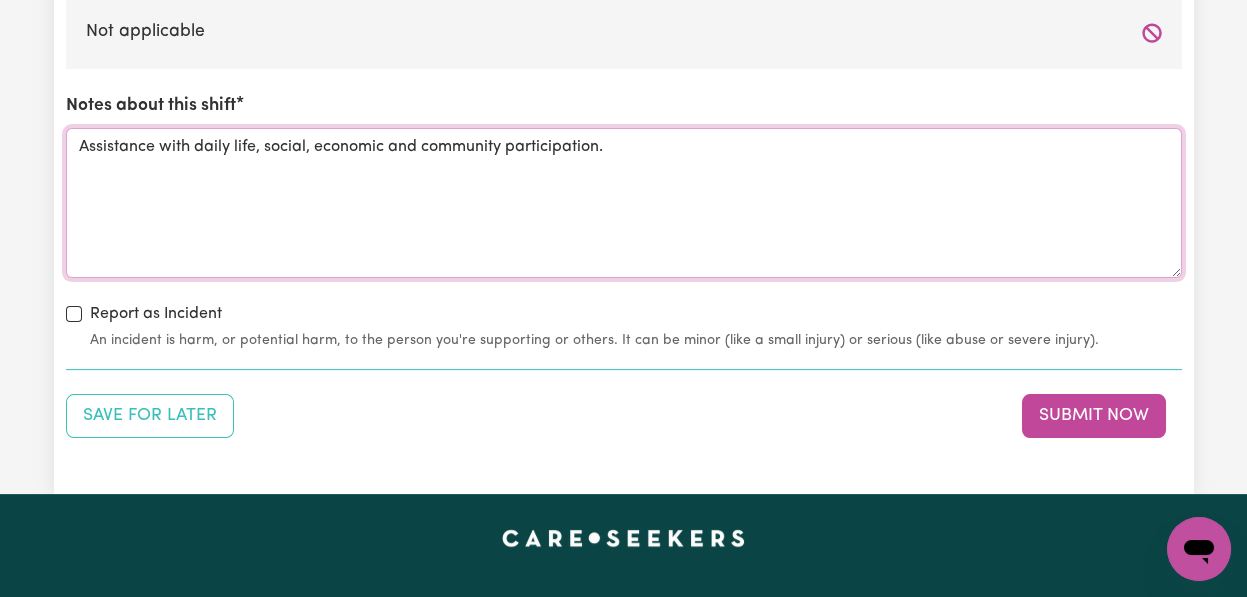 scroll, scrollTop: 2238, scrollLeft: 0, axis: vertical 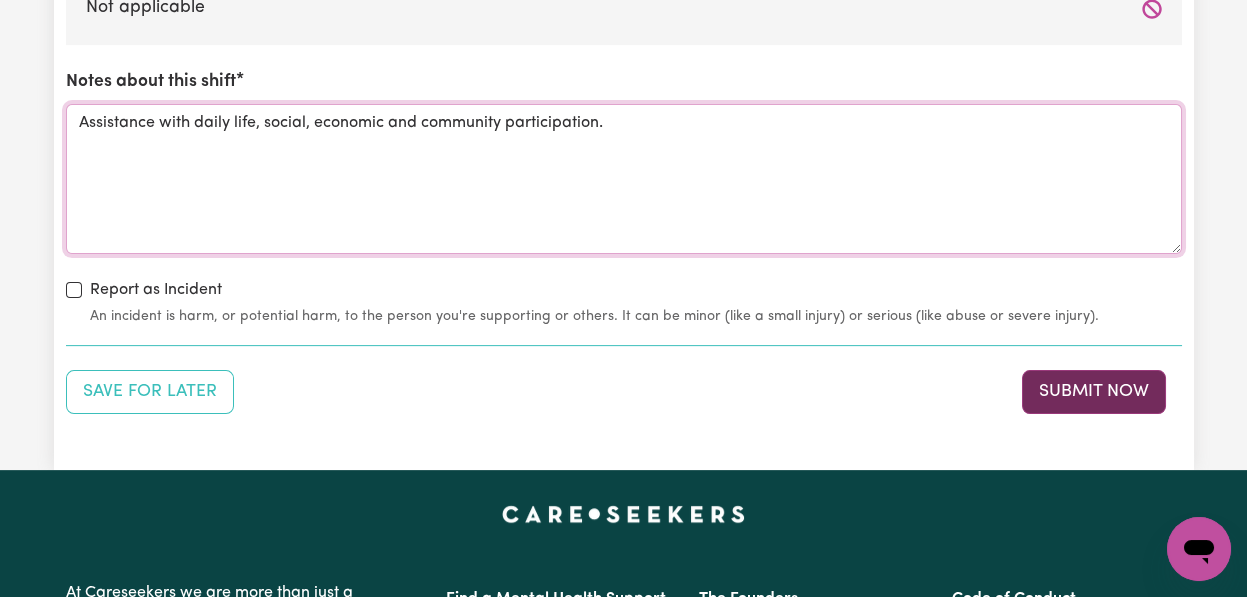 type on "Assistance with daily life, social, economic and community participation." 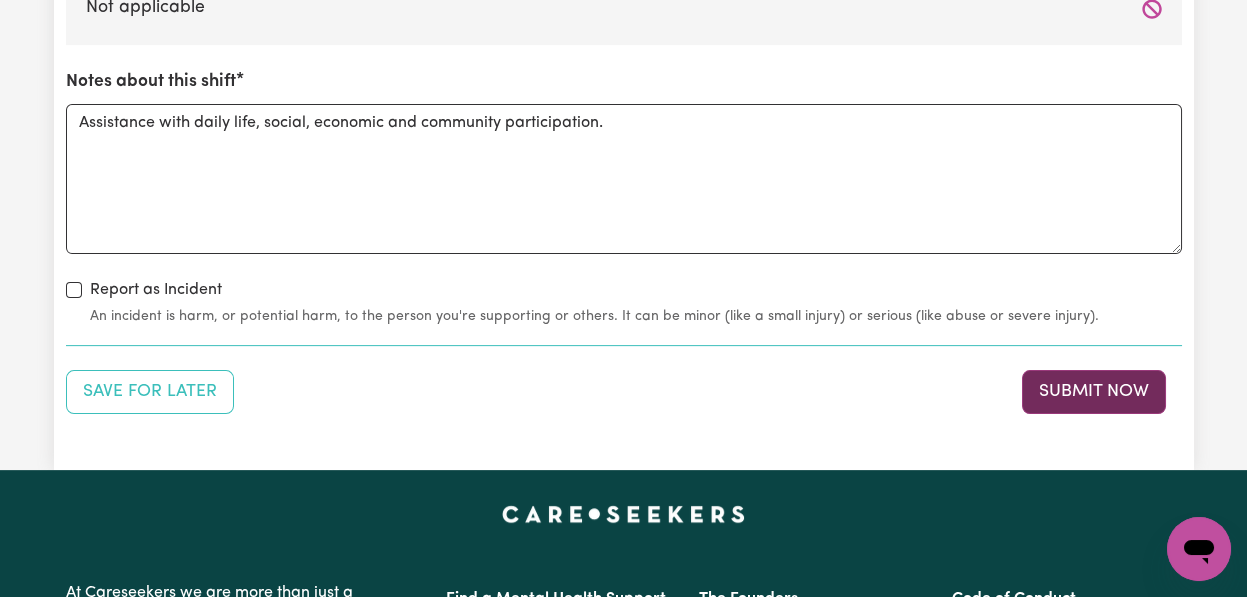 click on "Submit Now" at bounding box center (1094, 392) 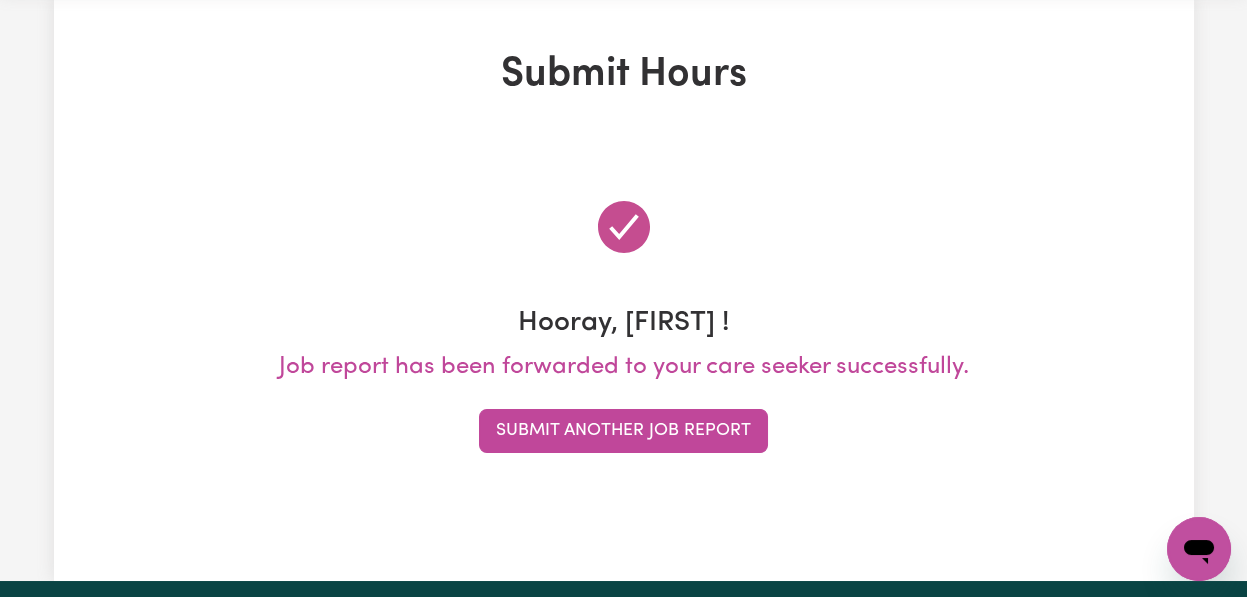scroll, scrollTop: 0, scrollLeft: 0, axis: both 